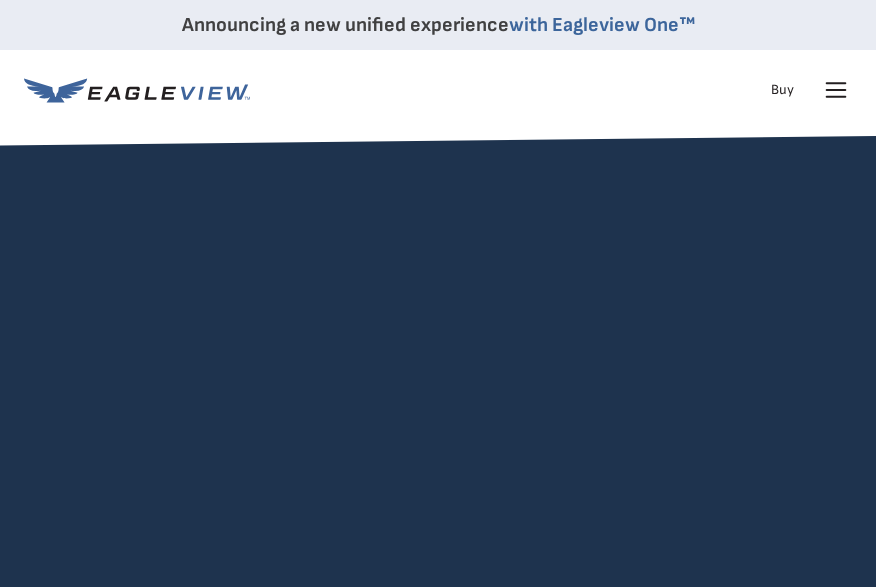 scroll, scrollTop: 0, scrollLeft: 0, axis: both 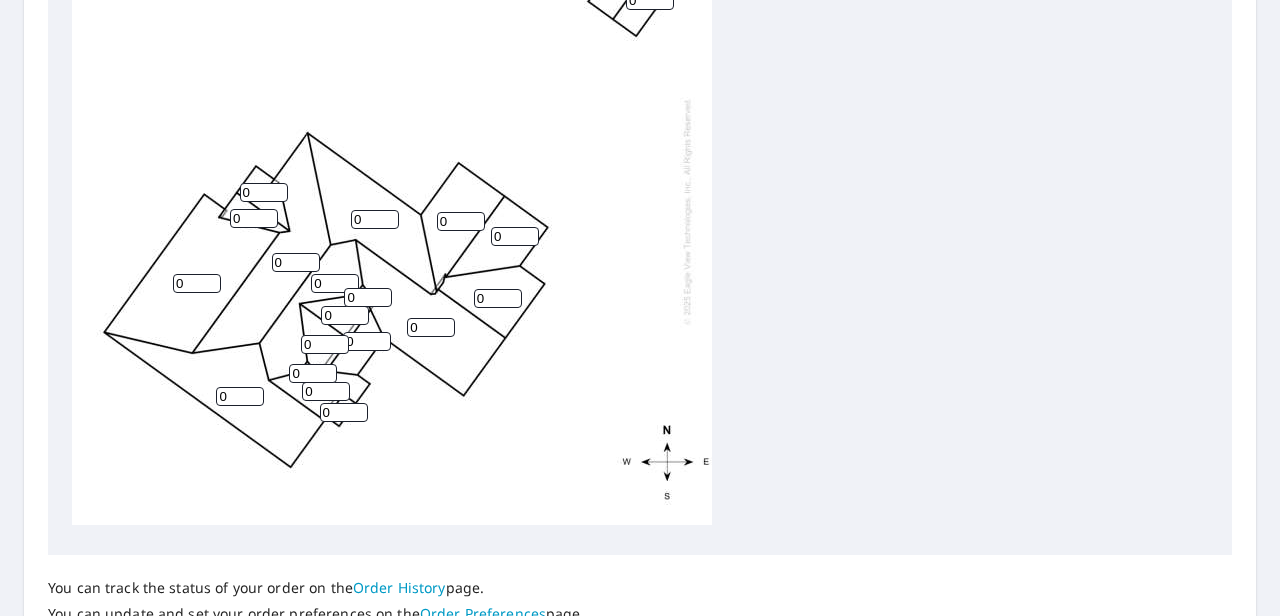 click on "0" at bounding box center [197, 283] 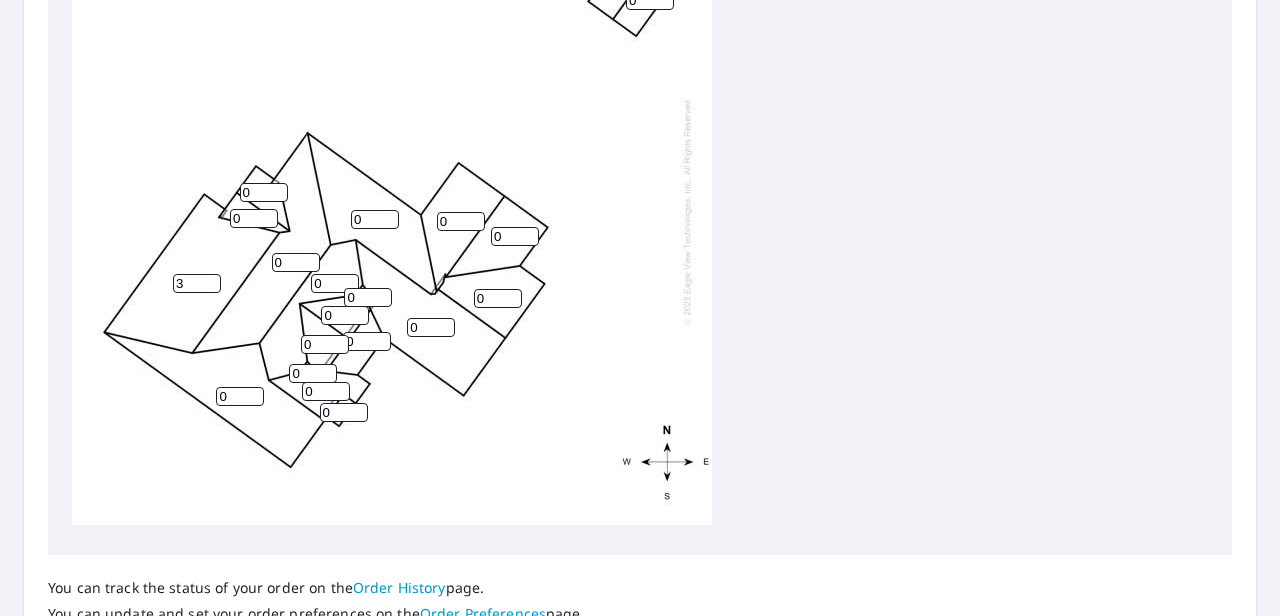 type on "3" 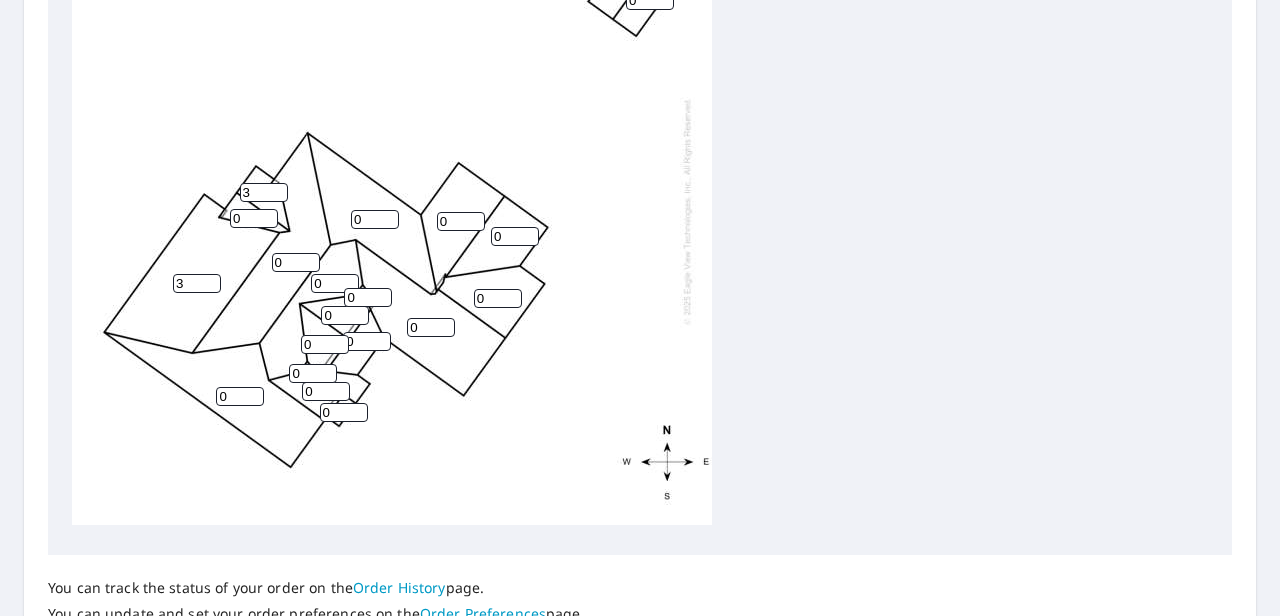 drag, startPoint x: 269, startPoint y: 174, endPoint x: 214, endPoint y: 172, distance: 55.03635 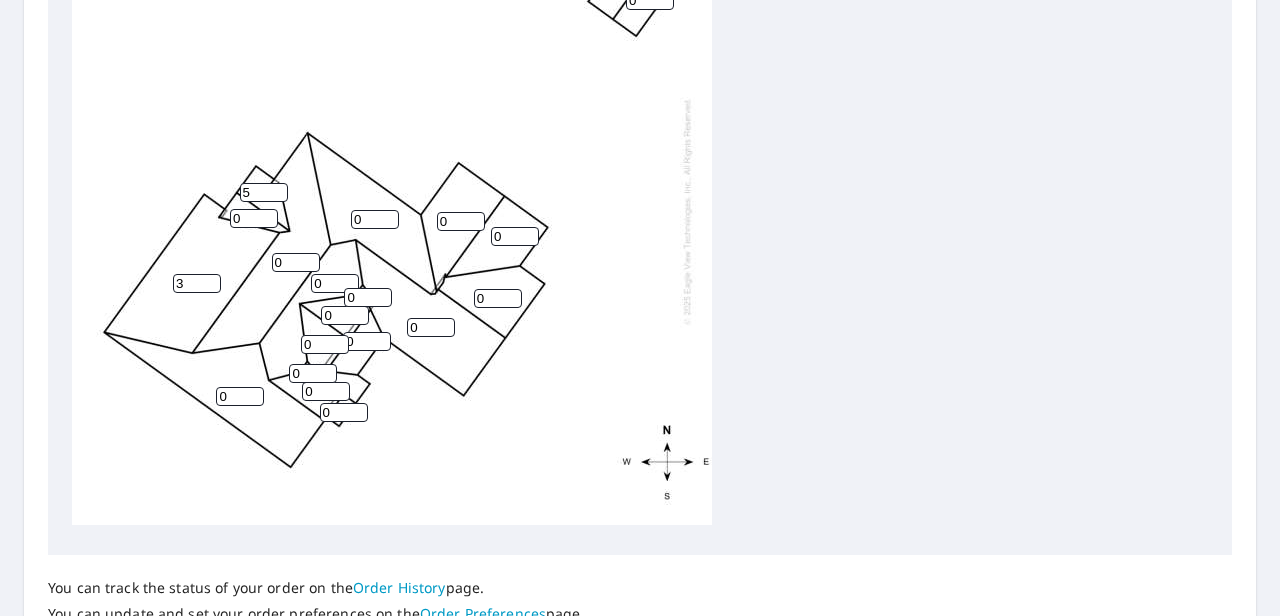 drag, startPoint x: 271, startPoint y: 174, endPoint x: 124, endPoint y: 164, distance: 147.33974 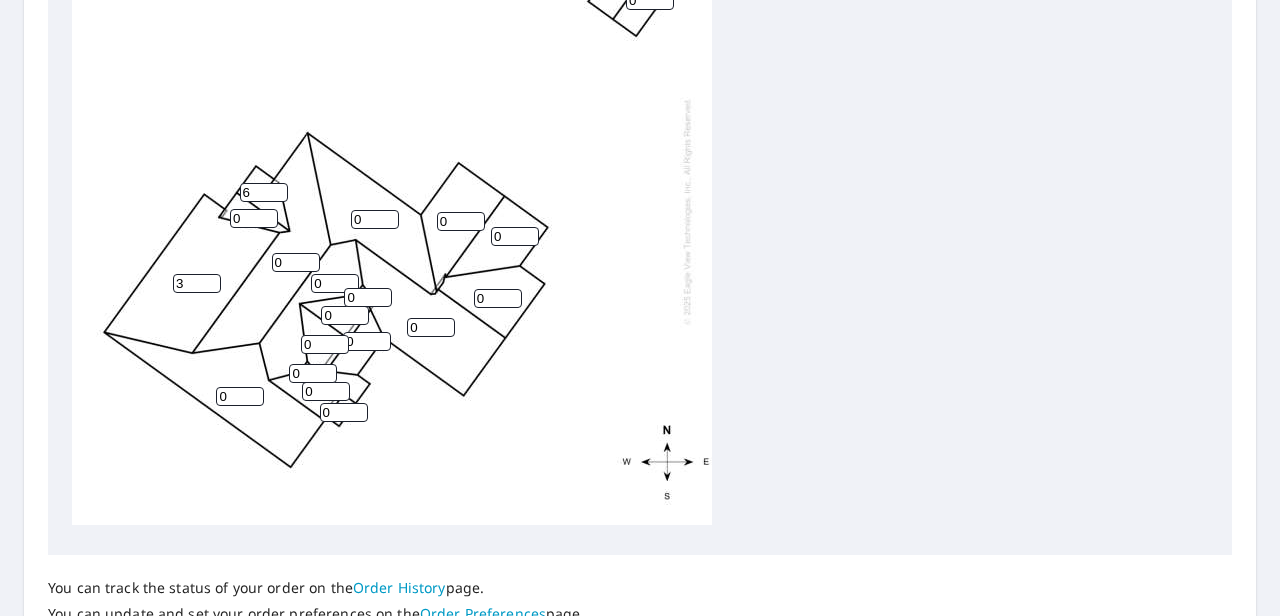 click on "6" at bounding box center [264, 192] 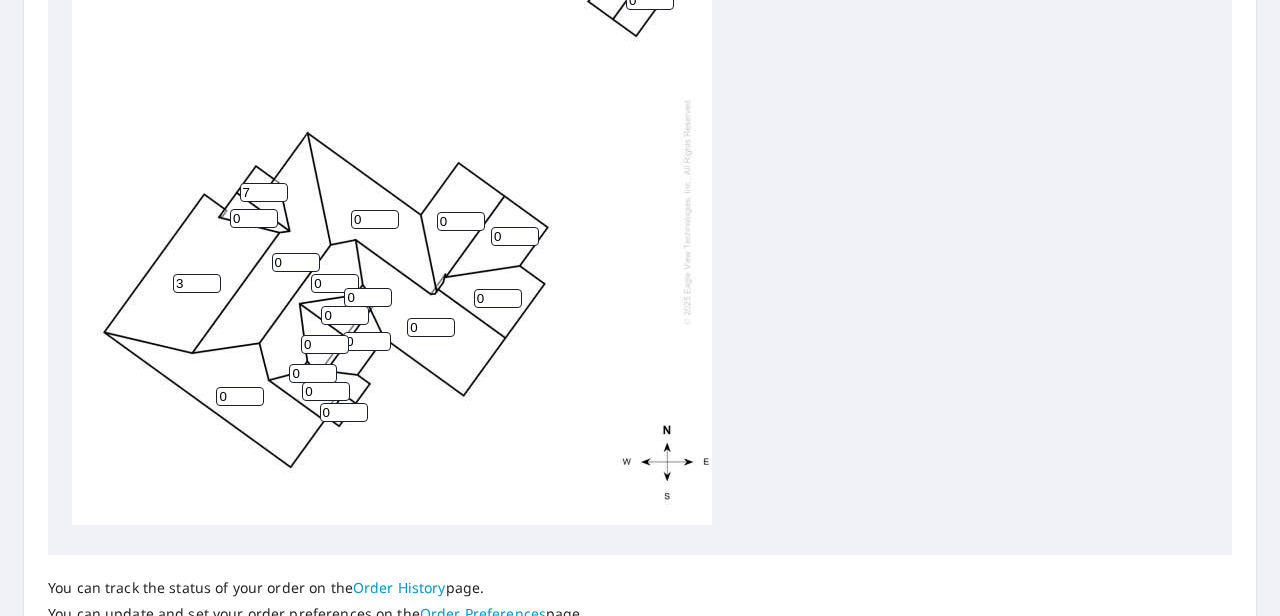 type on "7" 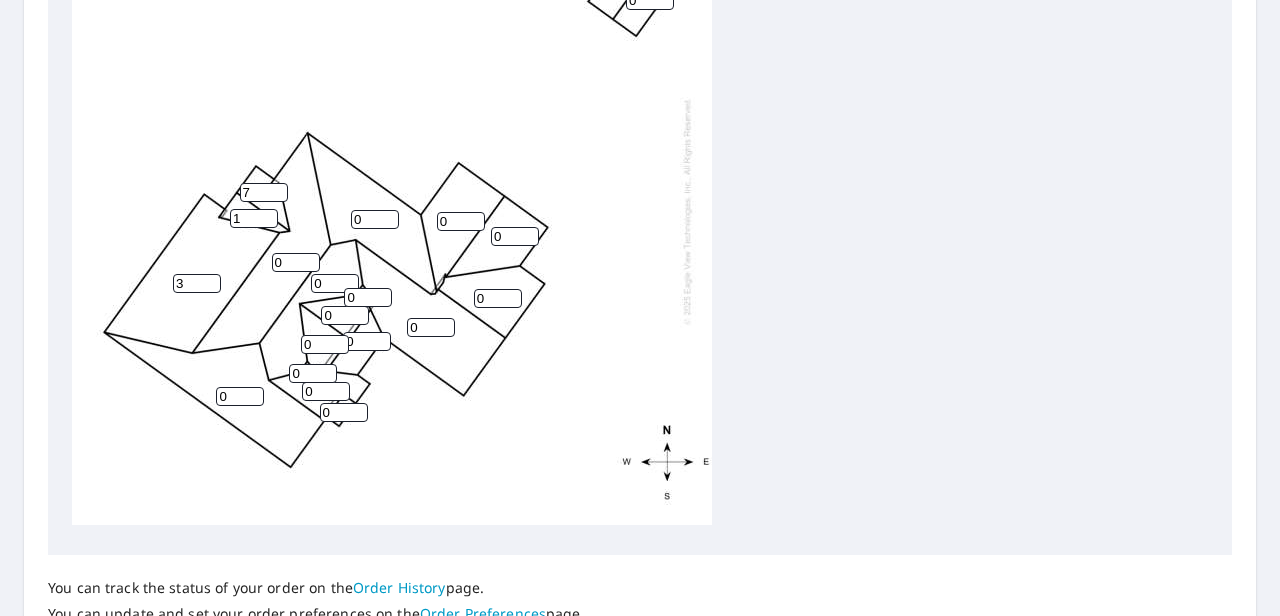 click on "1" at bounding box center (254, 218) 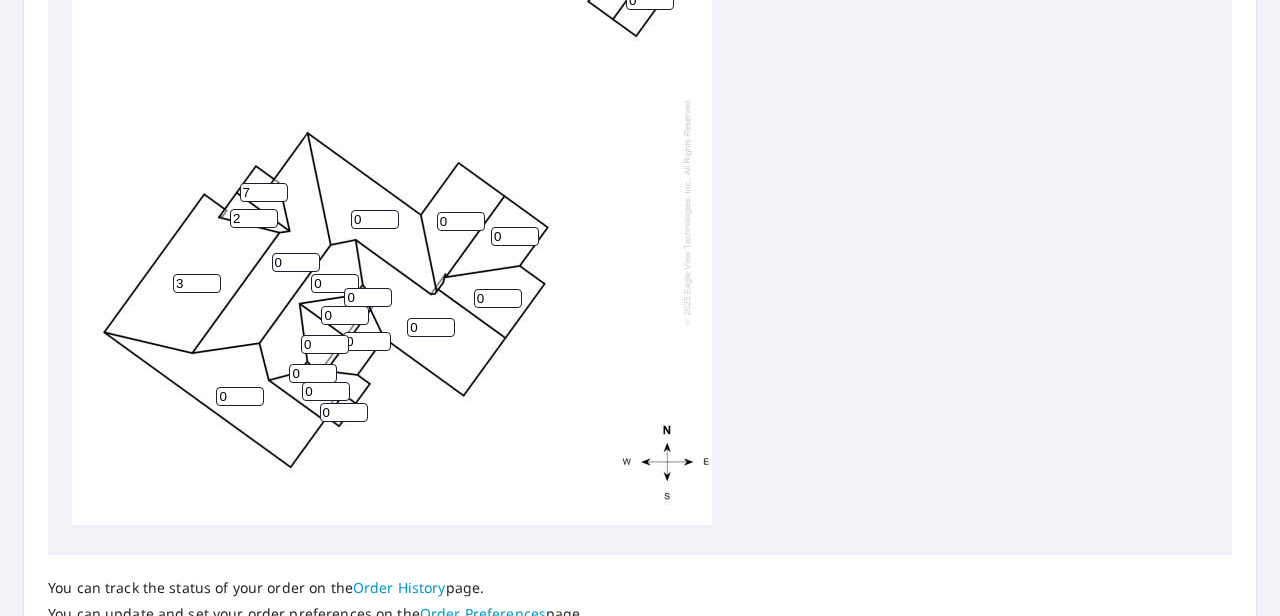 click on "2" at bounding box center (254, 218) 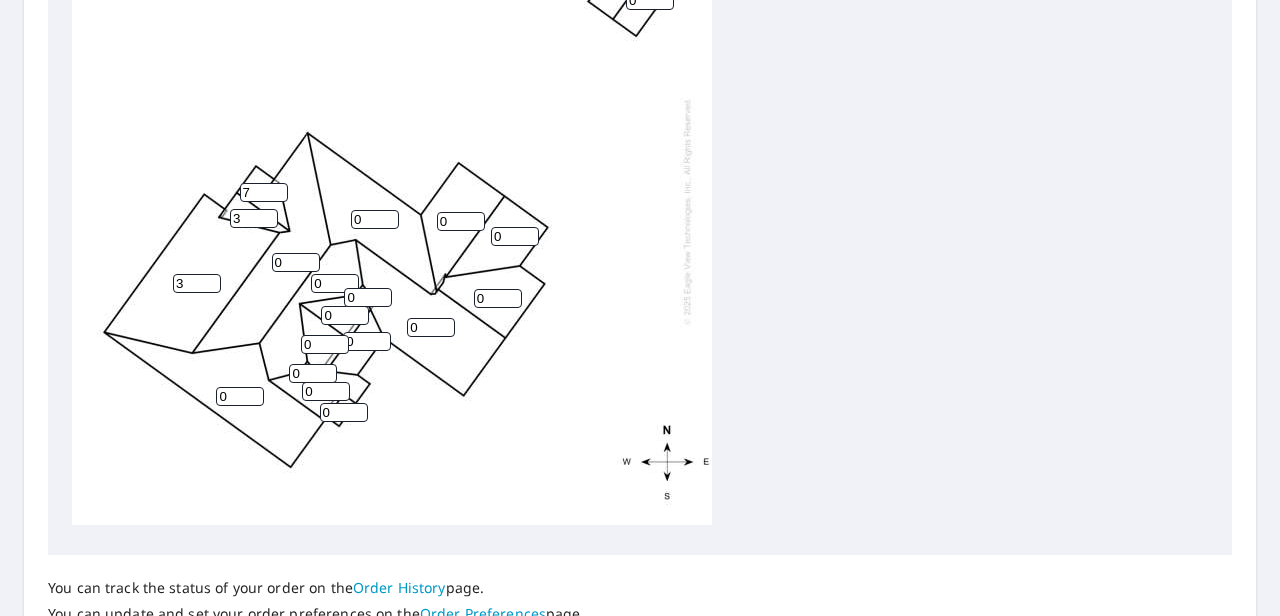 click on "3" at bounding box center (254, 218) 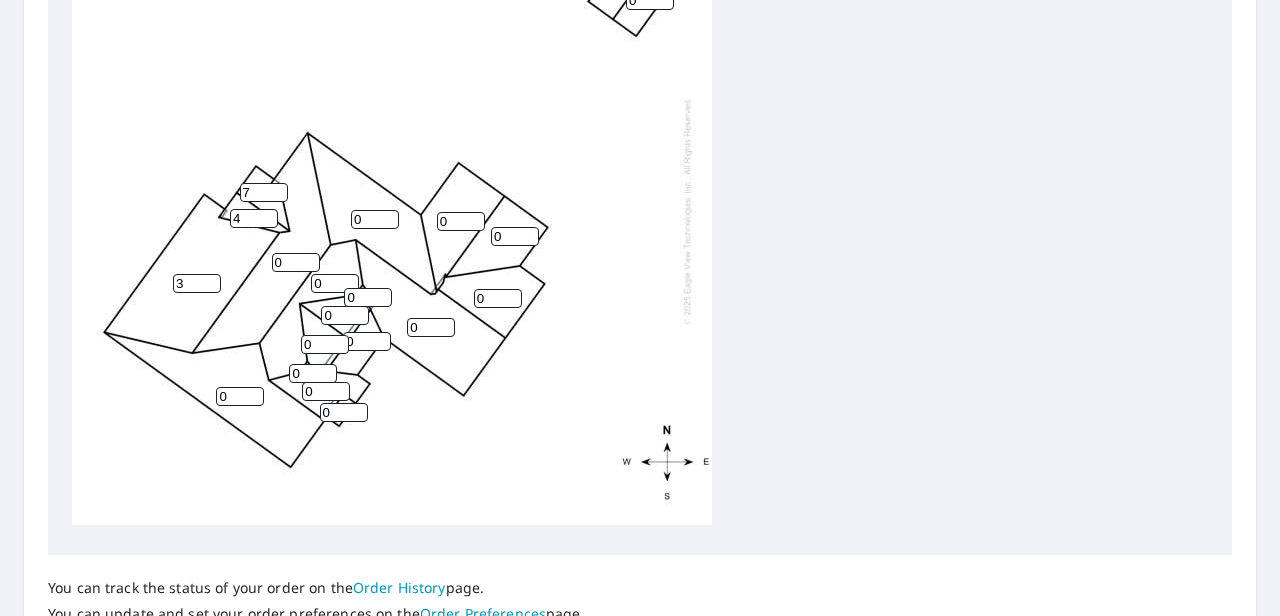 click on "4" at bounding box center (254, 218) 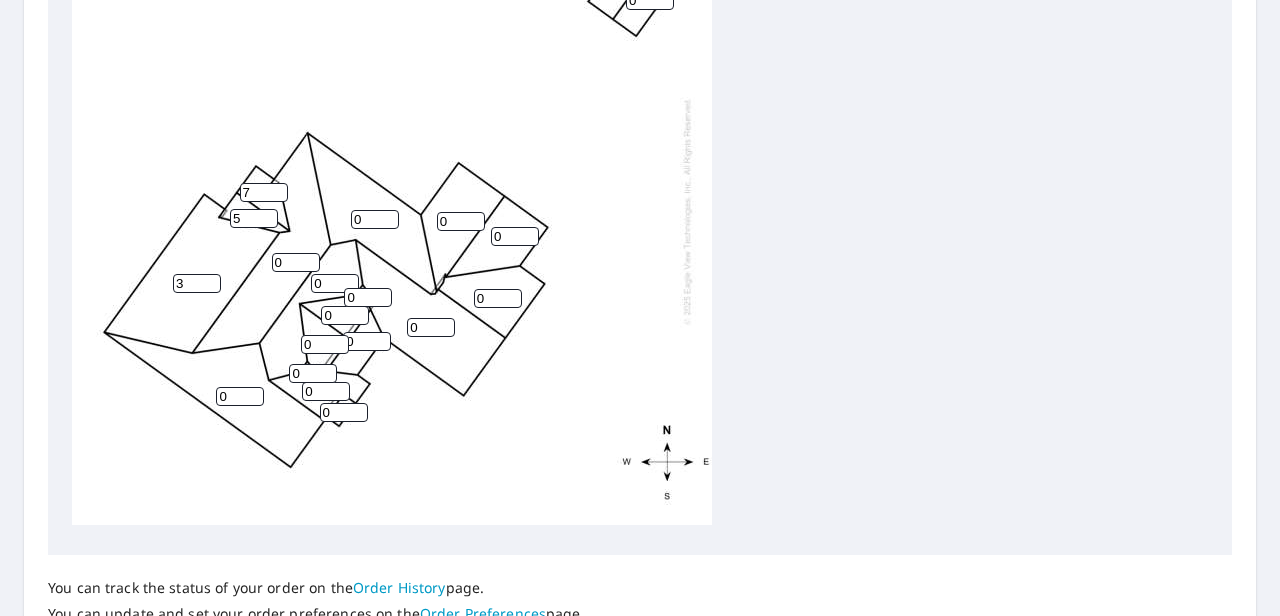 type on "5" 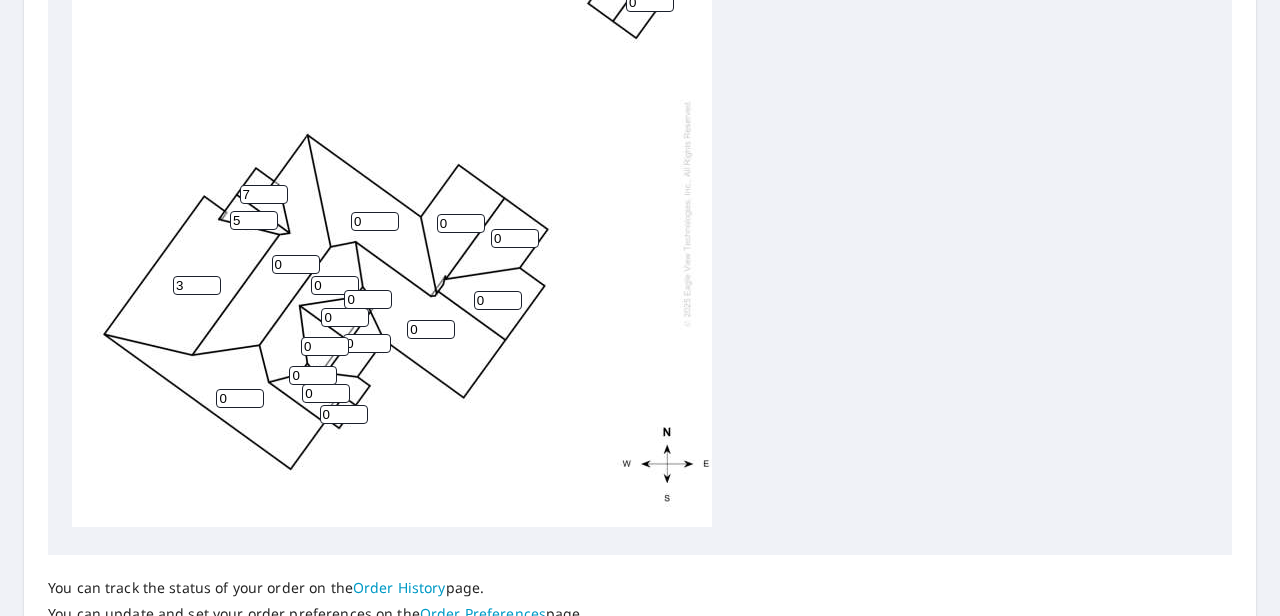 scroll, scrollTop: 0, scrollLeft: 0, axis: both 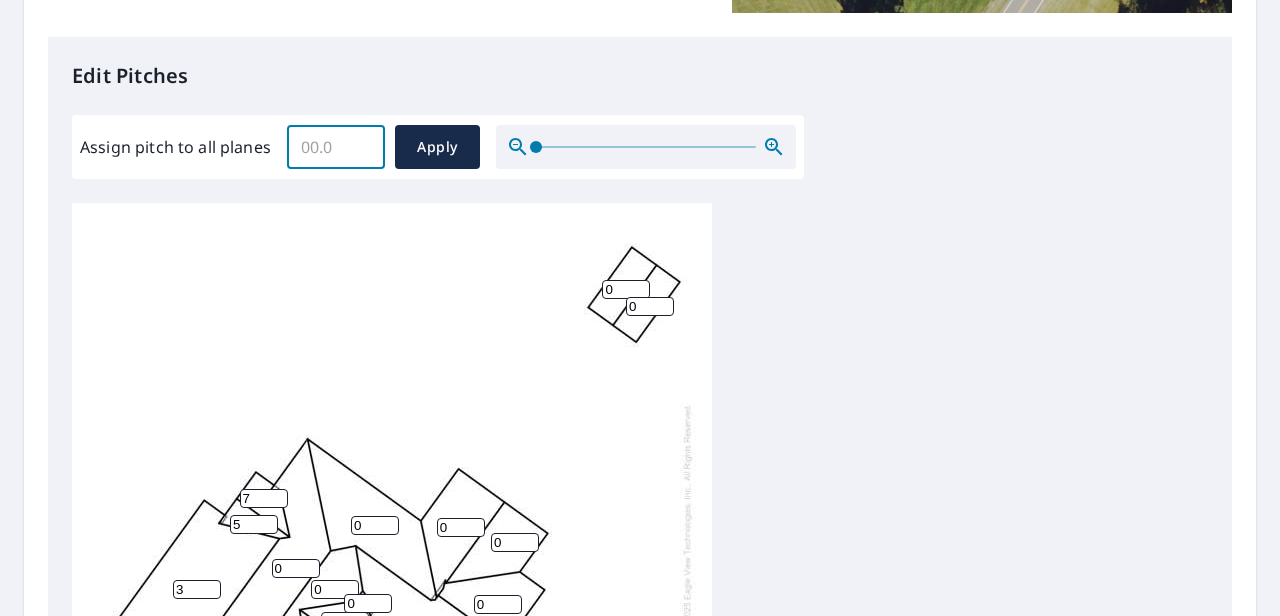 drag, startPoint x: 341, startPoint y: 148, endPoint x: 270, endPoint y: 141, distance: 71.34424 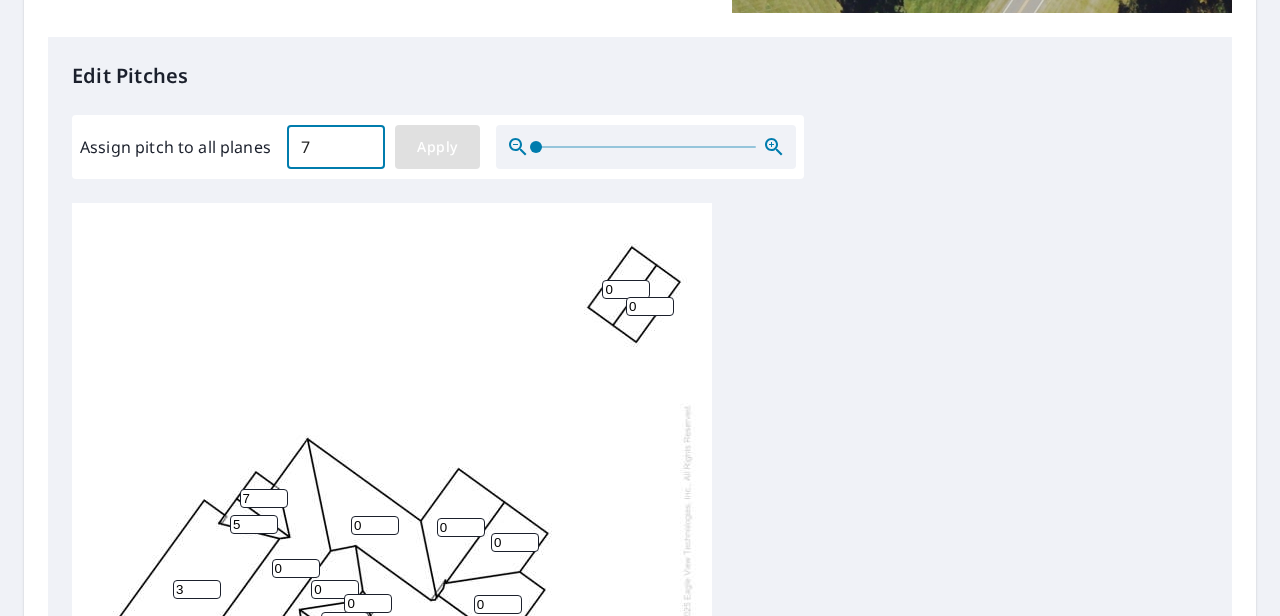 type on "7" 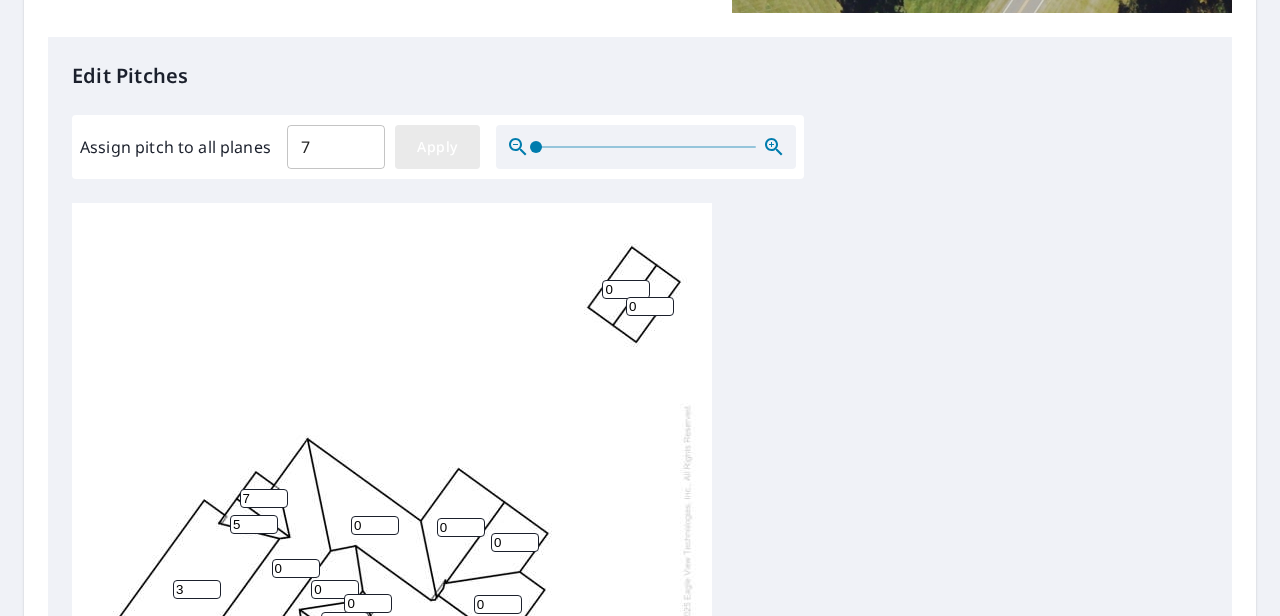 click on "Apply" at bounding box center [437, 147] 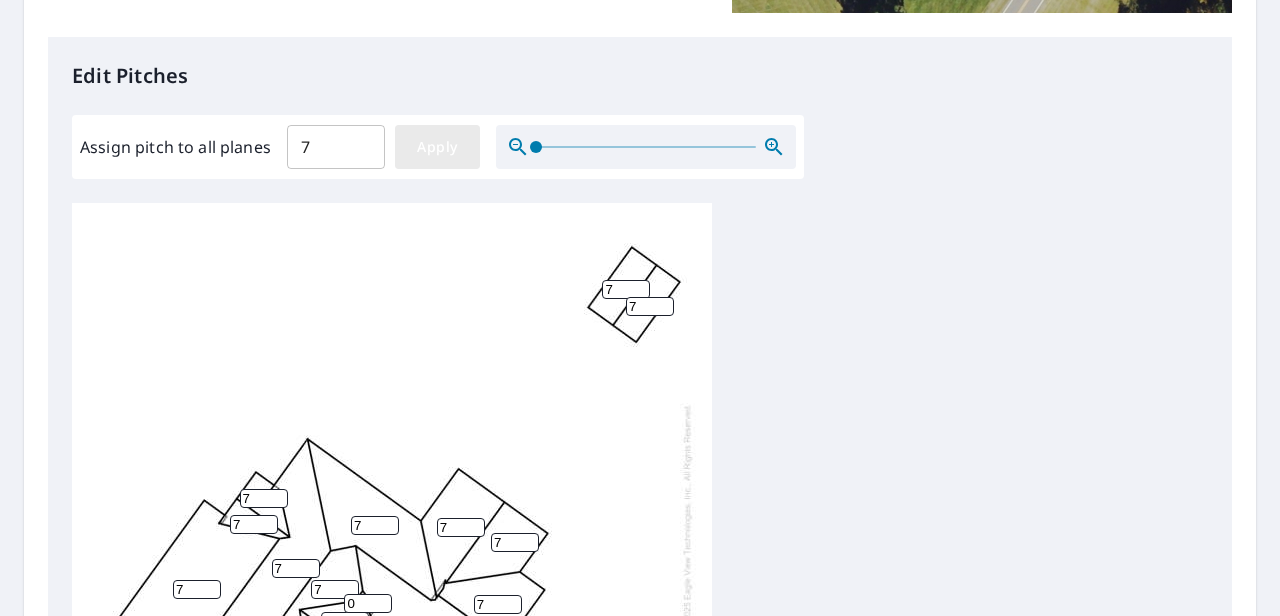 type on "7" 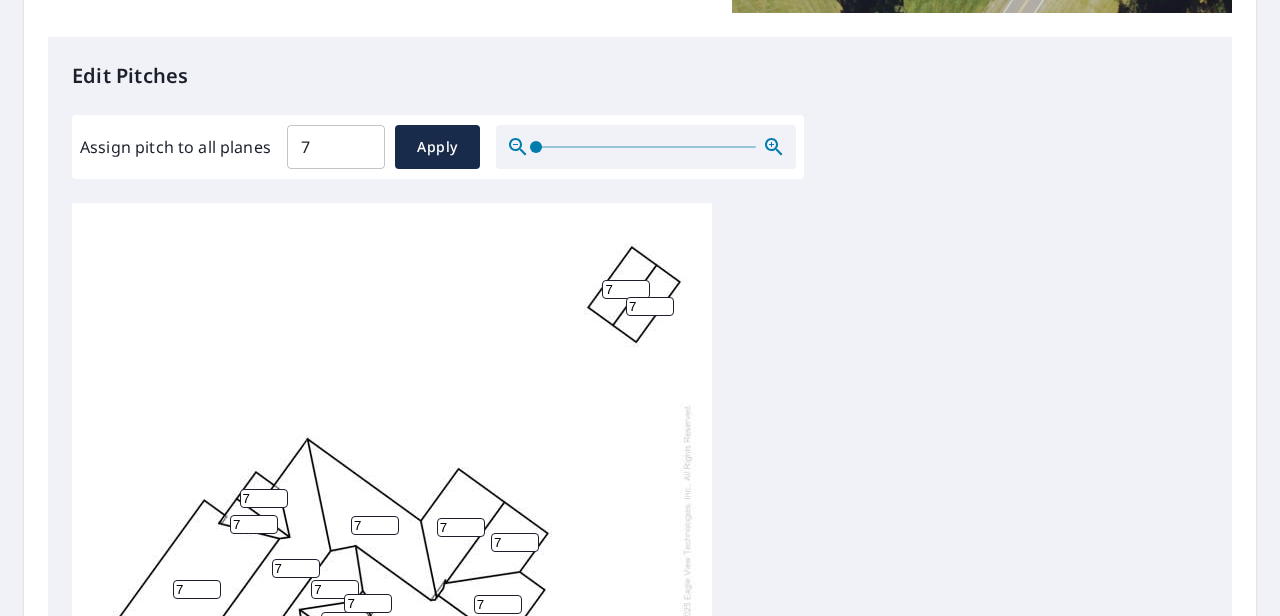drag, startPoint x: 613, startPoint y: 285, endPoint x: 478, endPoint y: 270, distance: 135.83078 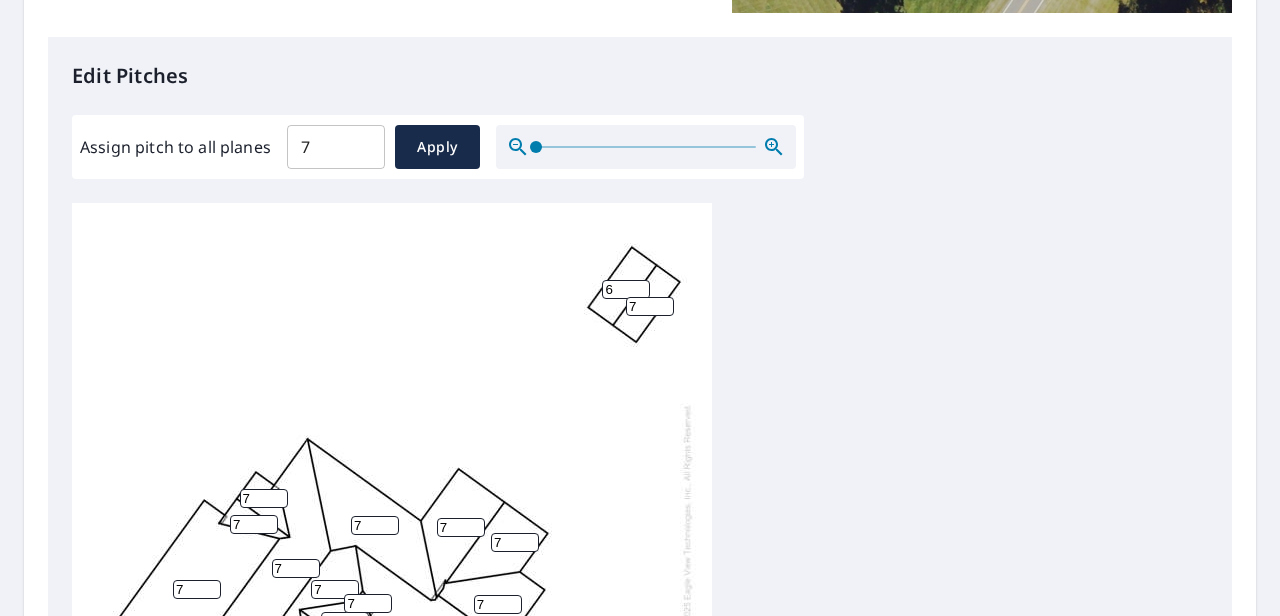 type on "6" 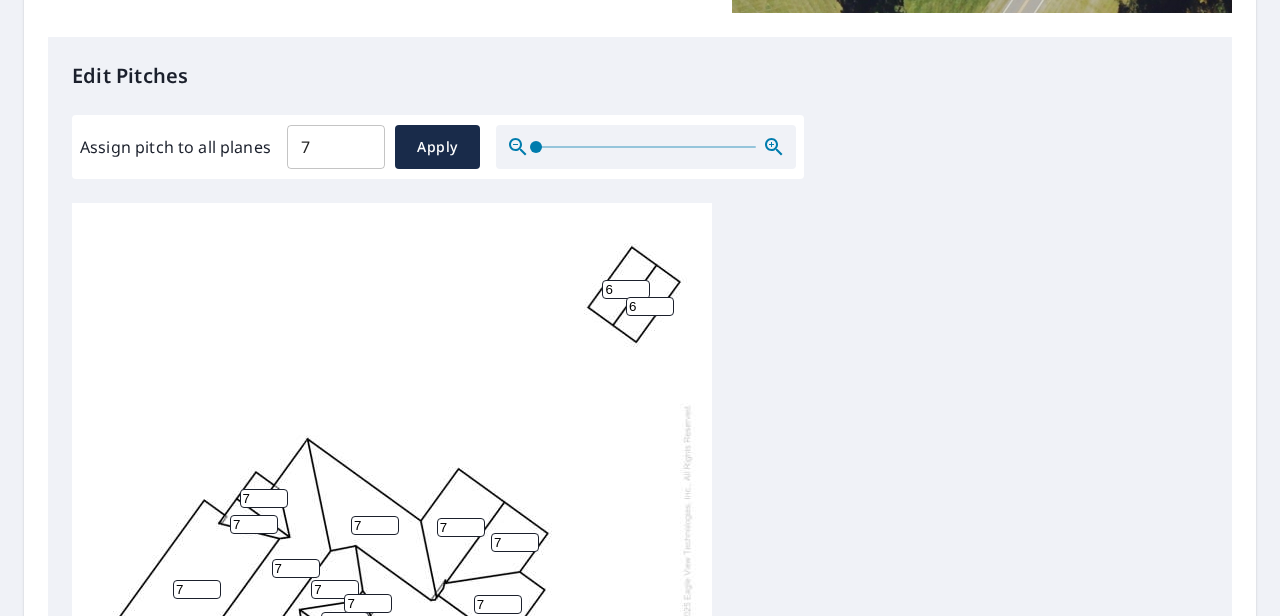 type on "6" 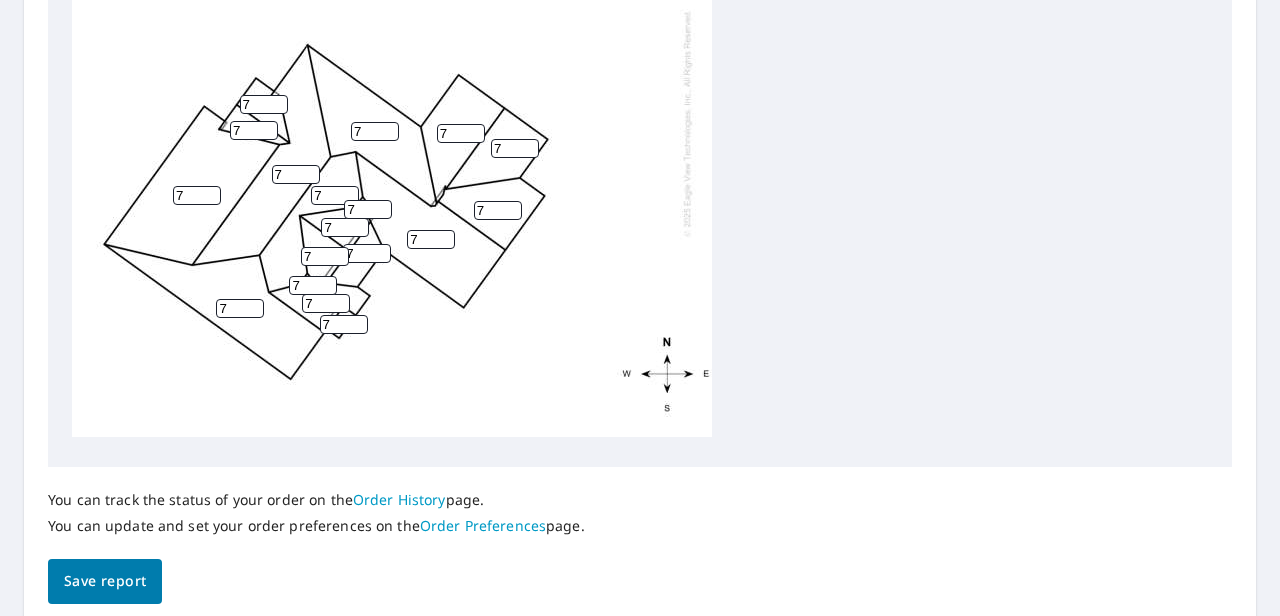 scroll, scrollTop: 900, scrollLeft: 0, axis: vertical 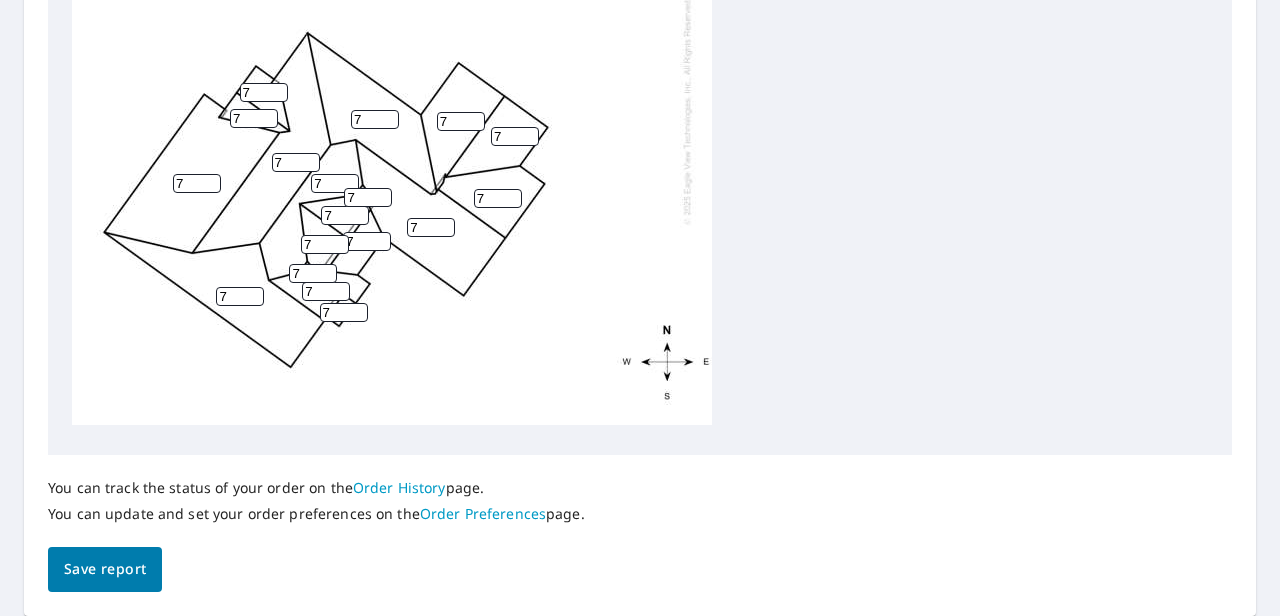 drag, startPoint x: 190, startPoint y: 166, endPoint x: 114, endPoint y: 158, distance: 76.41989 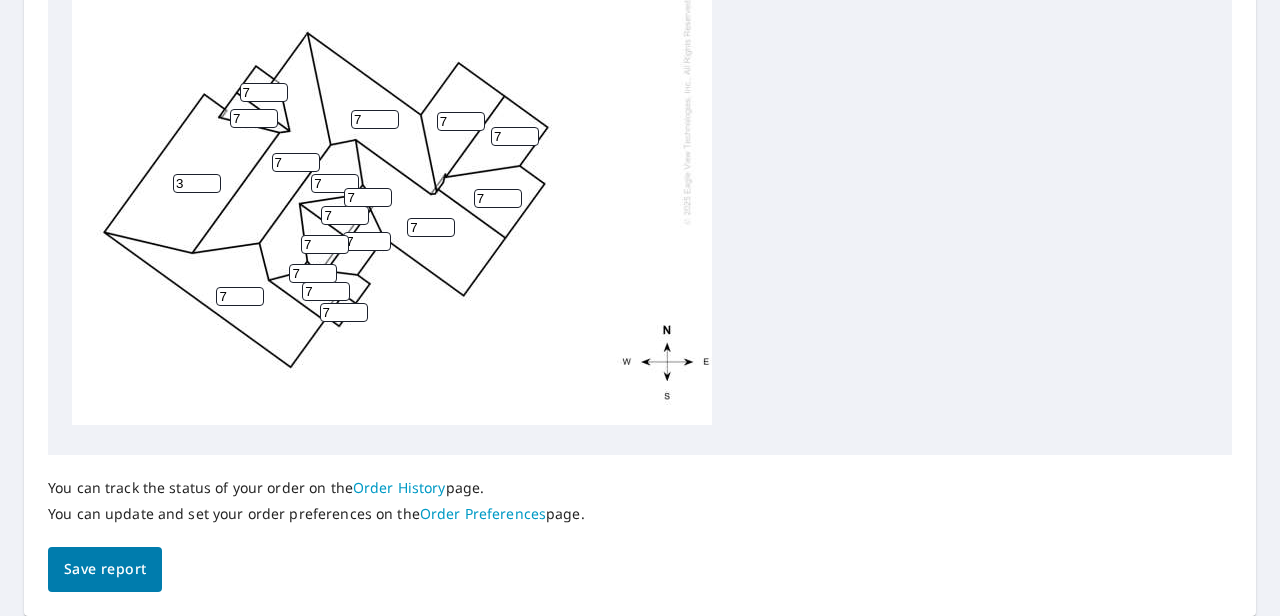 type on "3" 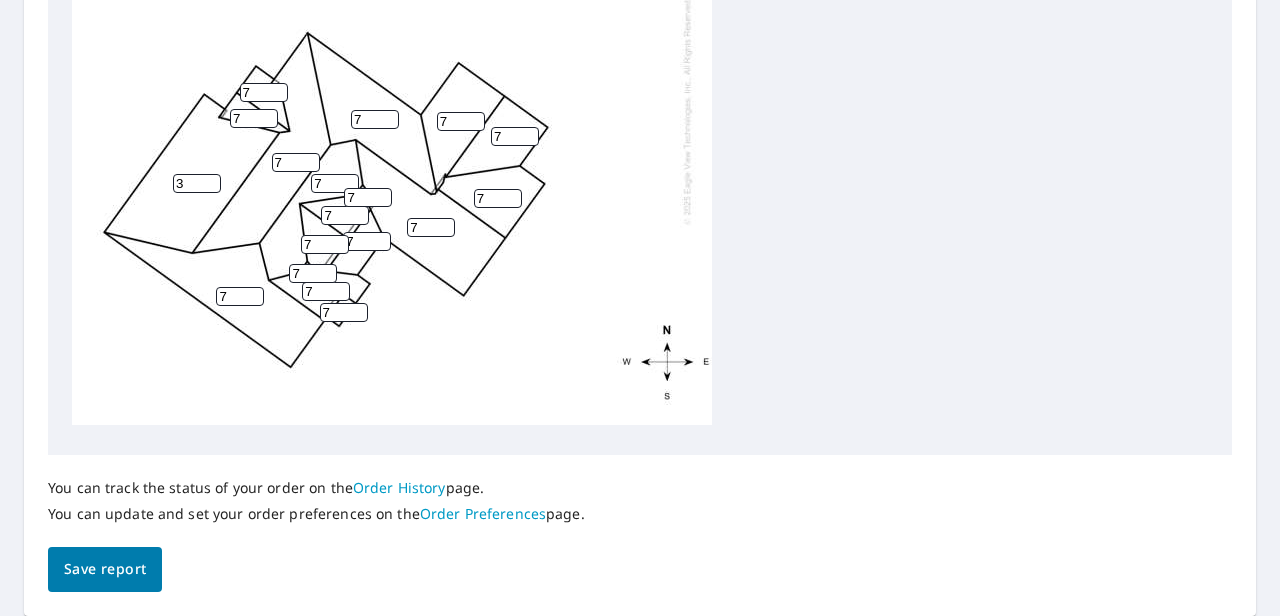 click on "3 7 7 7 7 7 7 7 7 7 6 6 7 7 7 7 7 7 7 7" at bounding box center (392, 111) 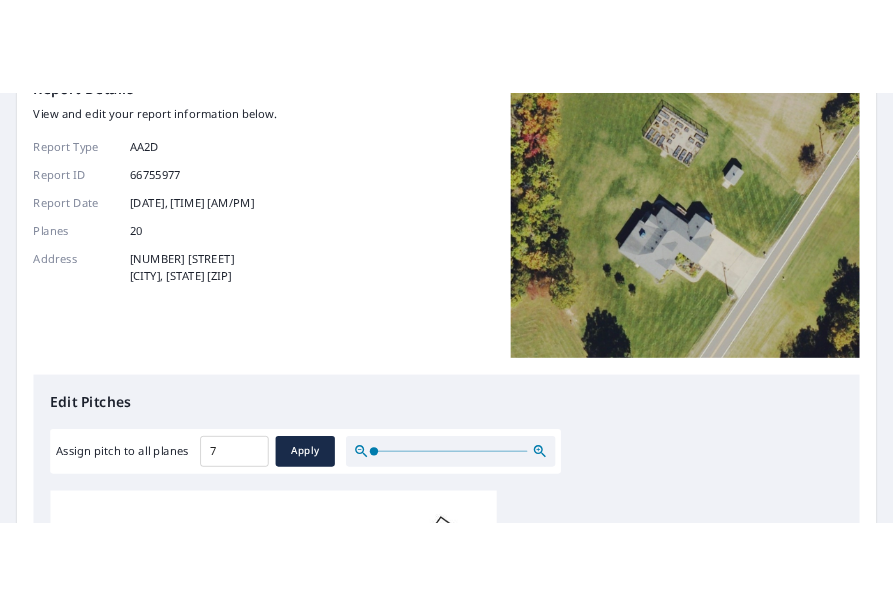 scroll, scrollTop: 0, scrollLeft: 0, axis: both 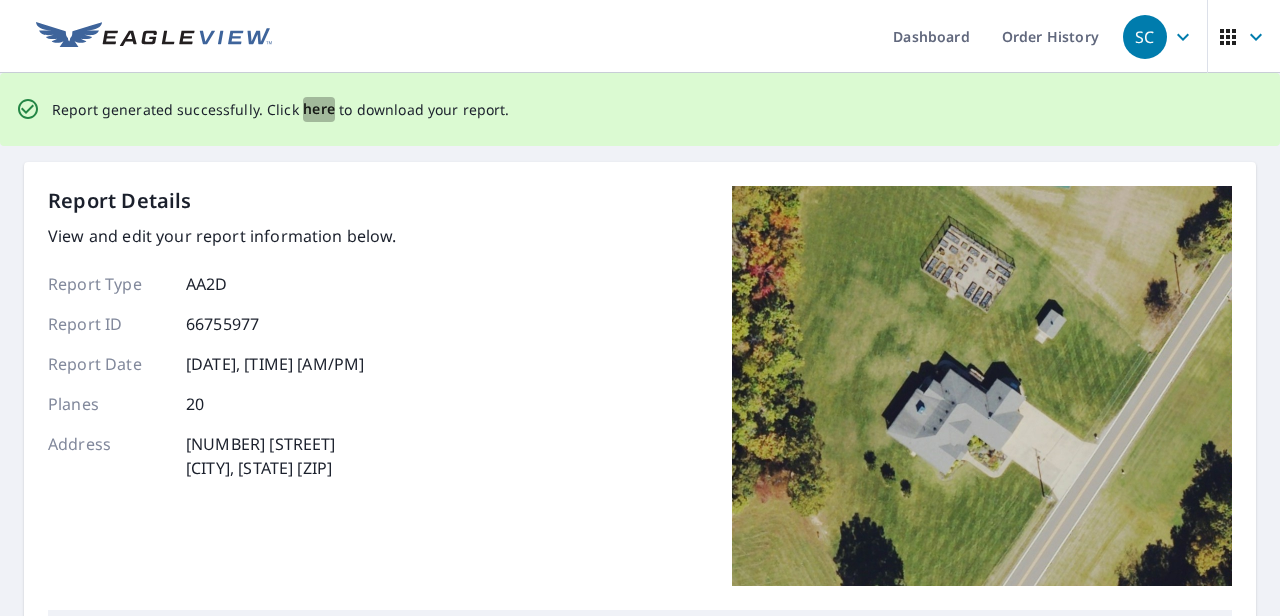 click on "here" at bounding box center (319, 109) 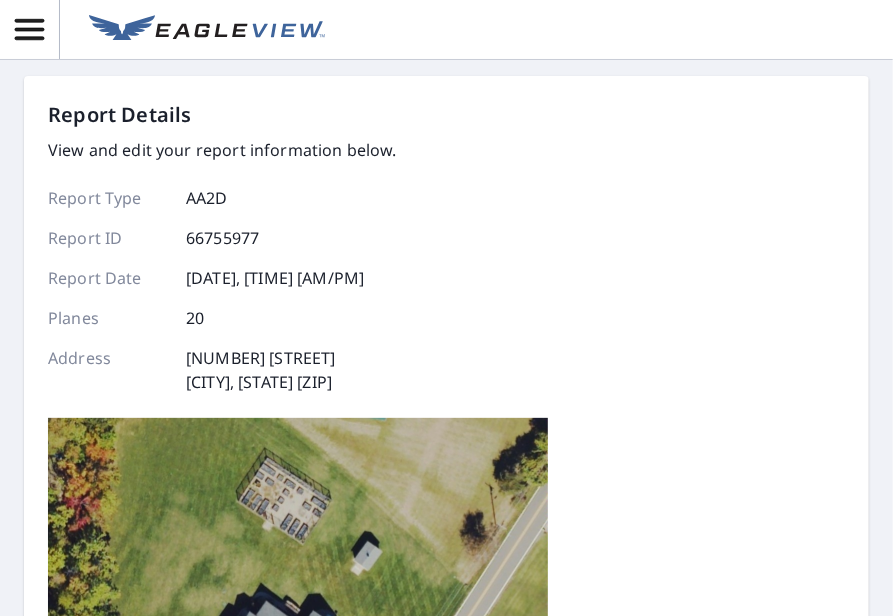 click on "Report Type" at bounding box center [108, 198] 